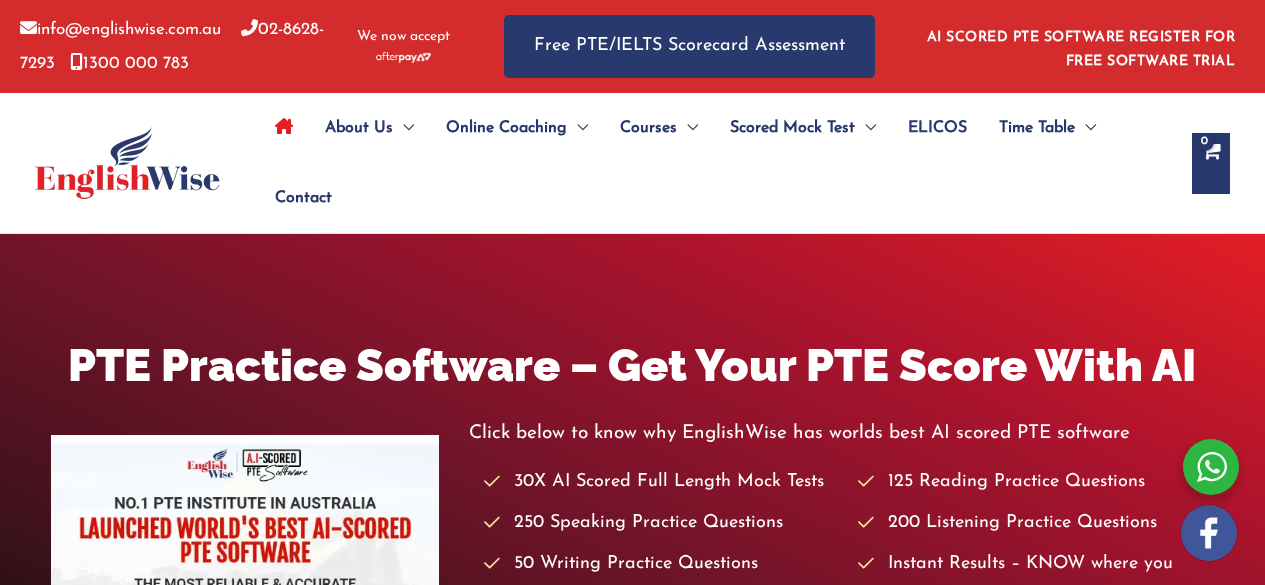 click on "PTE Portal Login" at bounding box center [643, 677] 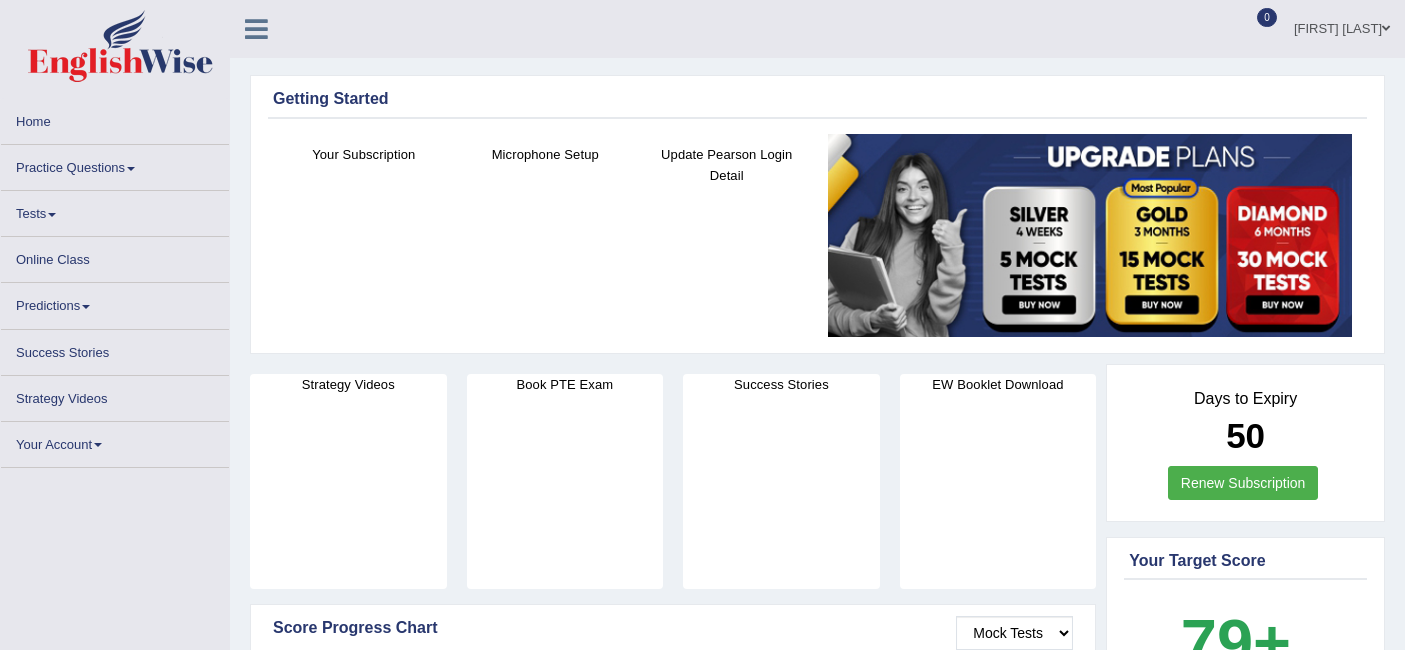 scroll, scrollTop: 0, scrollLeft: 0, axis: both 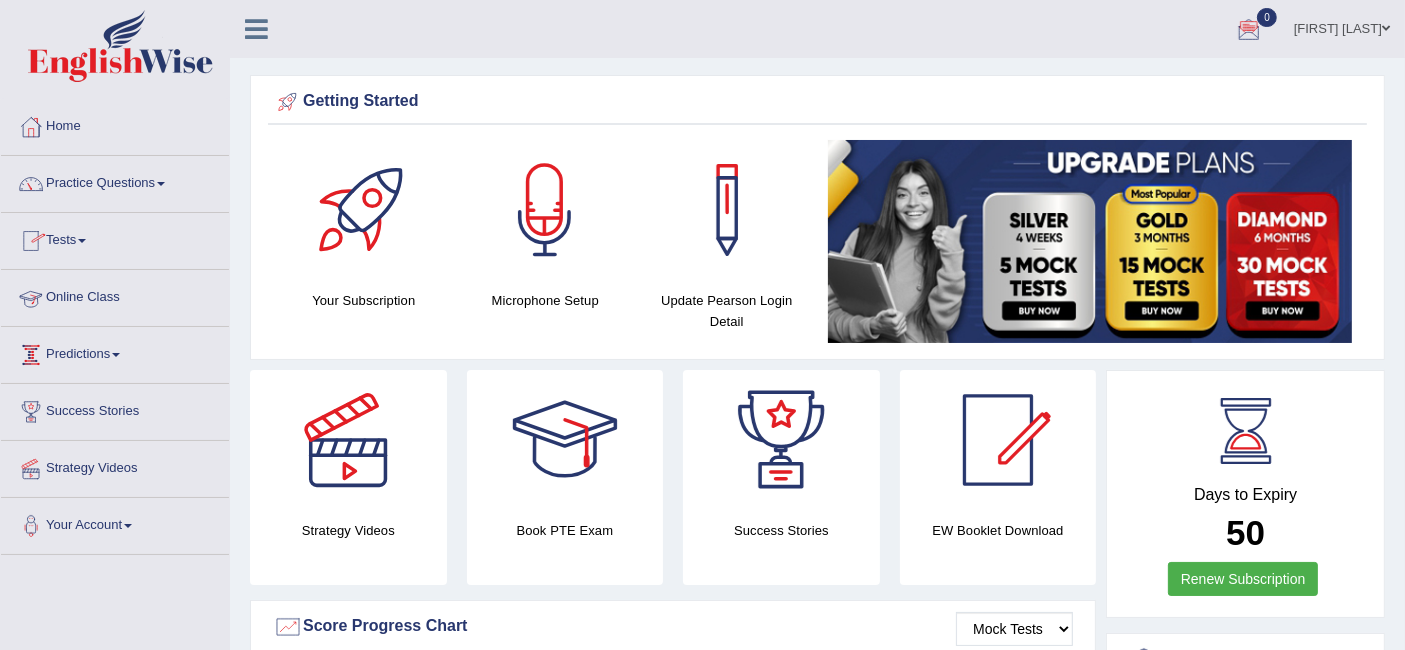 click on "Online Class" at bounding box center [115, 295] 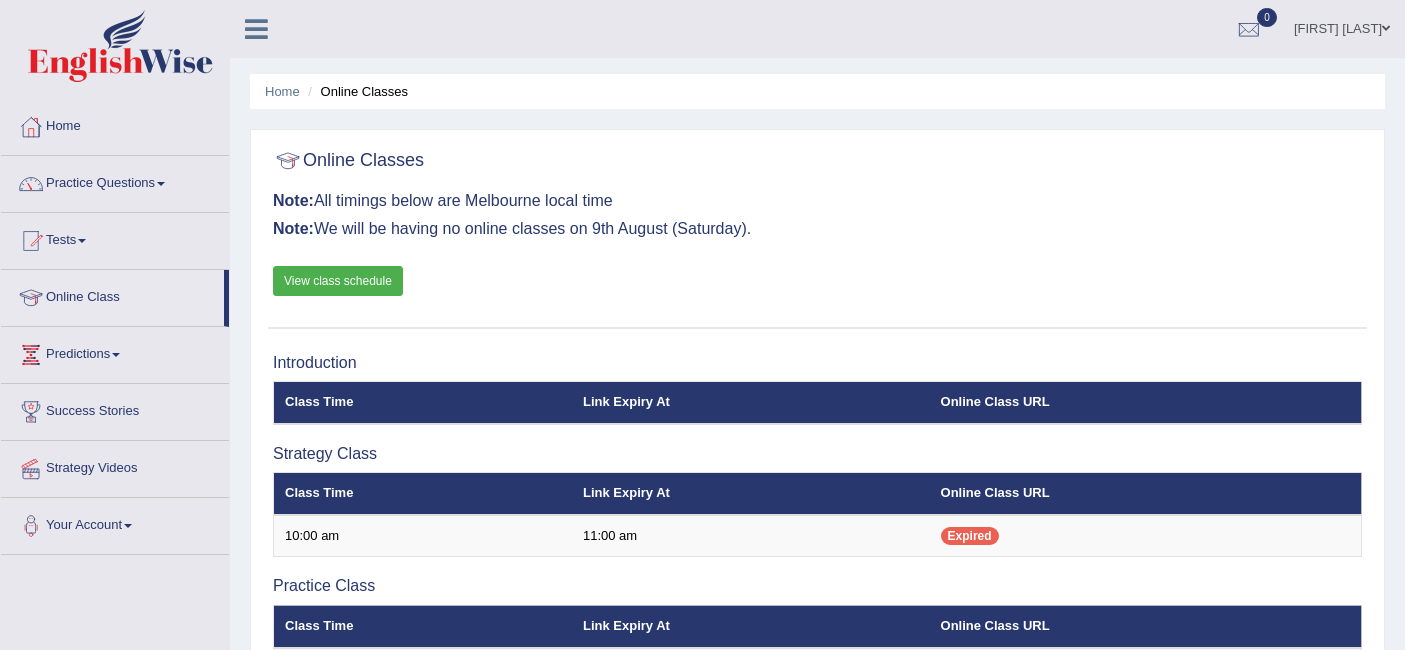 scroll, scrollTop: 0, scrollLeft: 0, axis: both 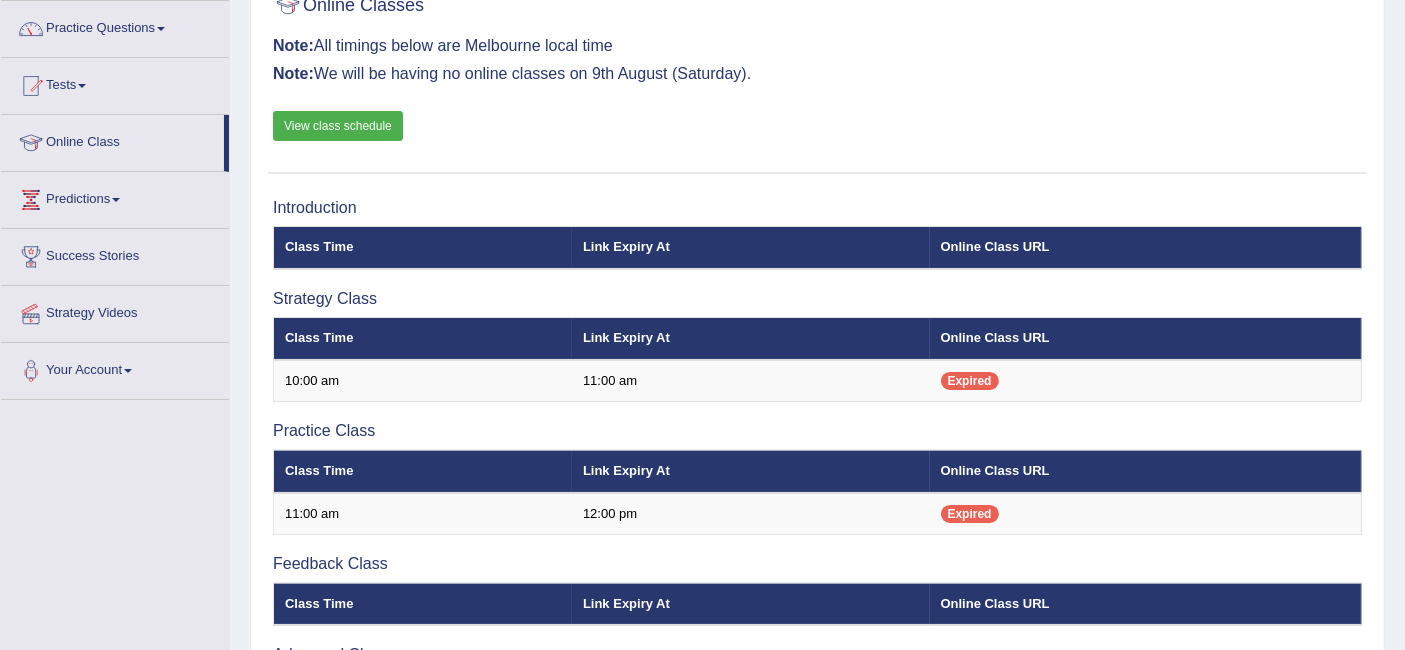 click on "View class schedule" at bounding box center (338, 126) 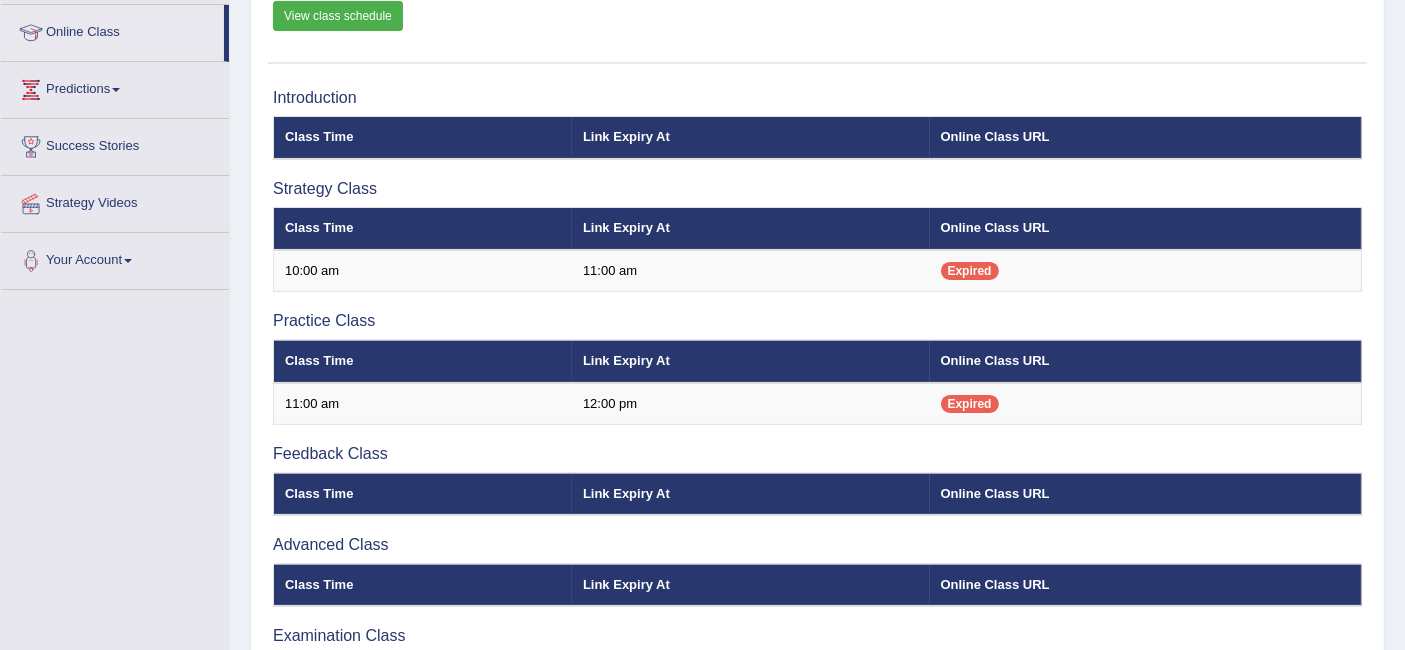 scroll, scrollTop: 408, scrollLeft: 0, axis: vertical 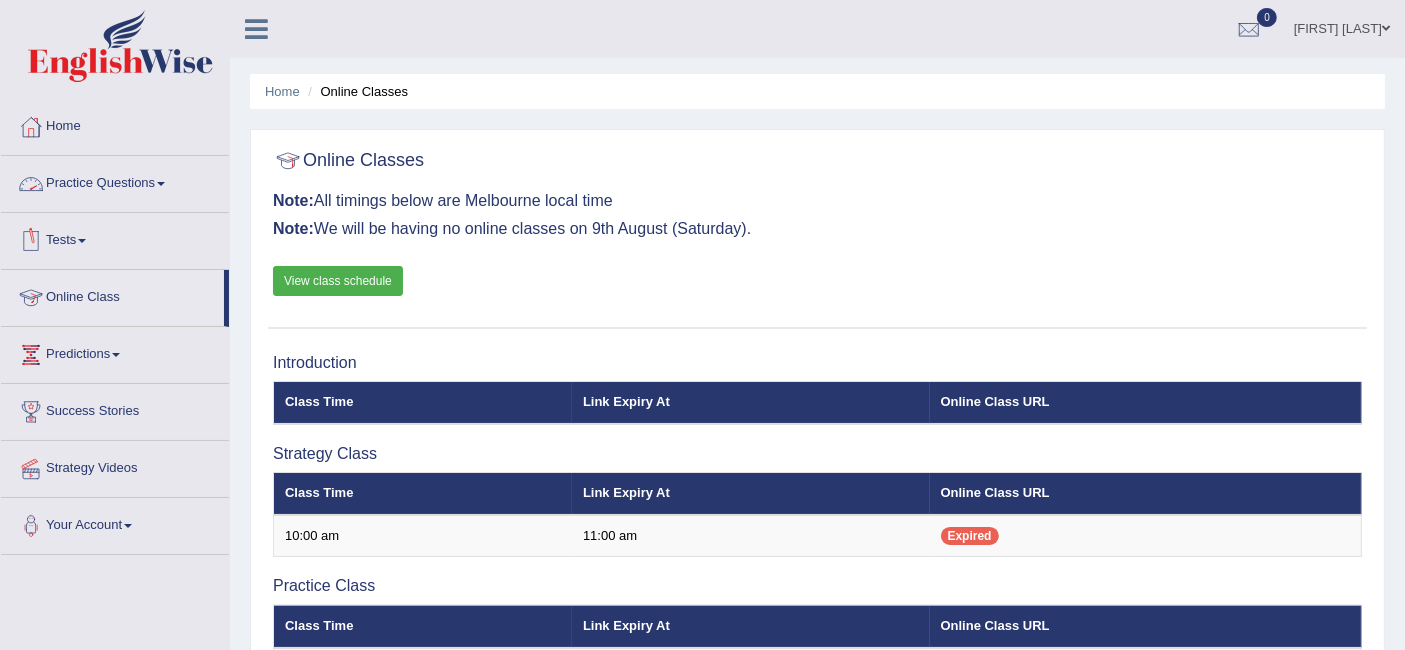 click on "Practice Questions" at bounding box center [115, 181] 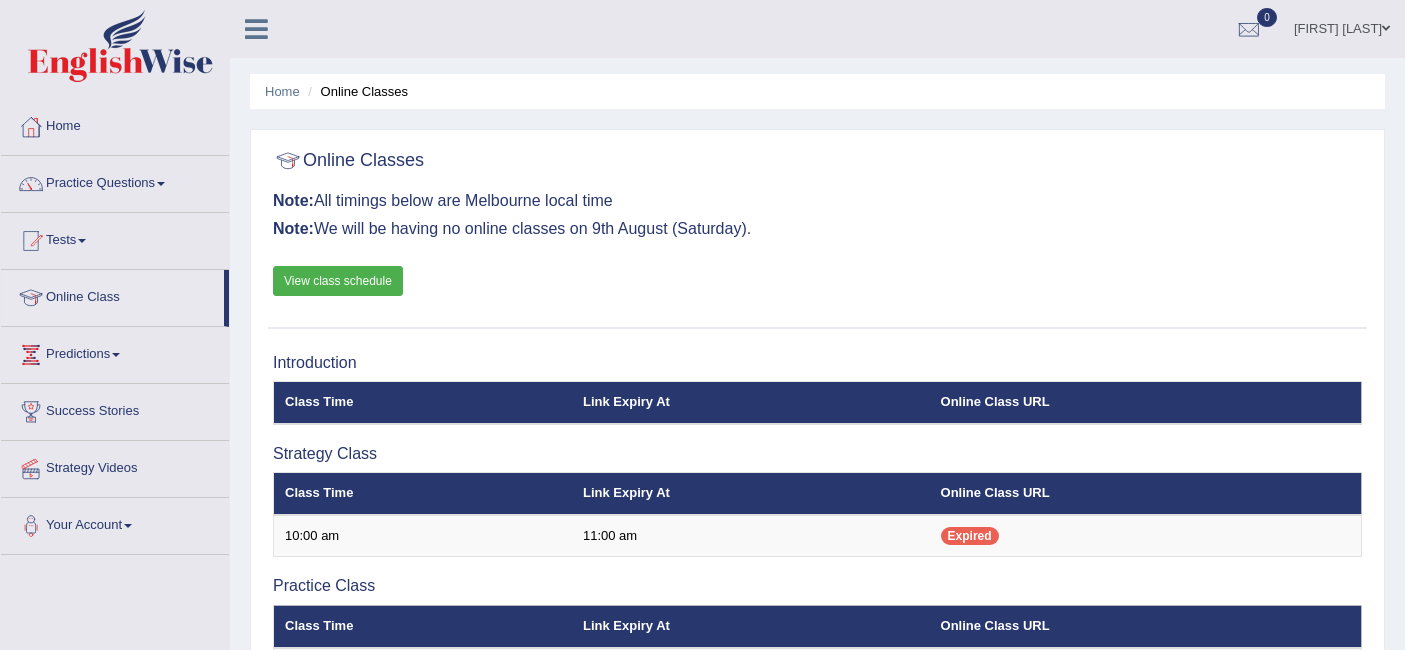 scroll, scrollTop: 0, scrollLeft: 0, axis: both 